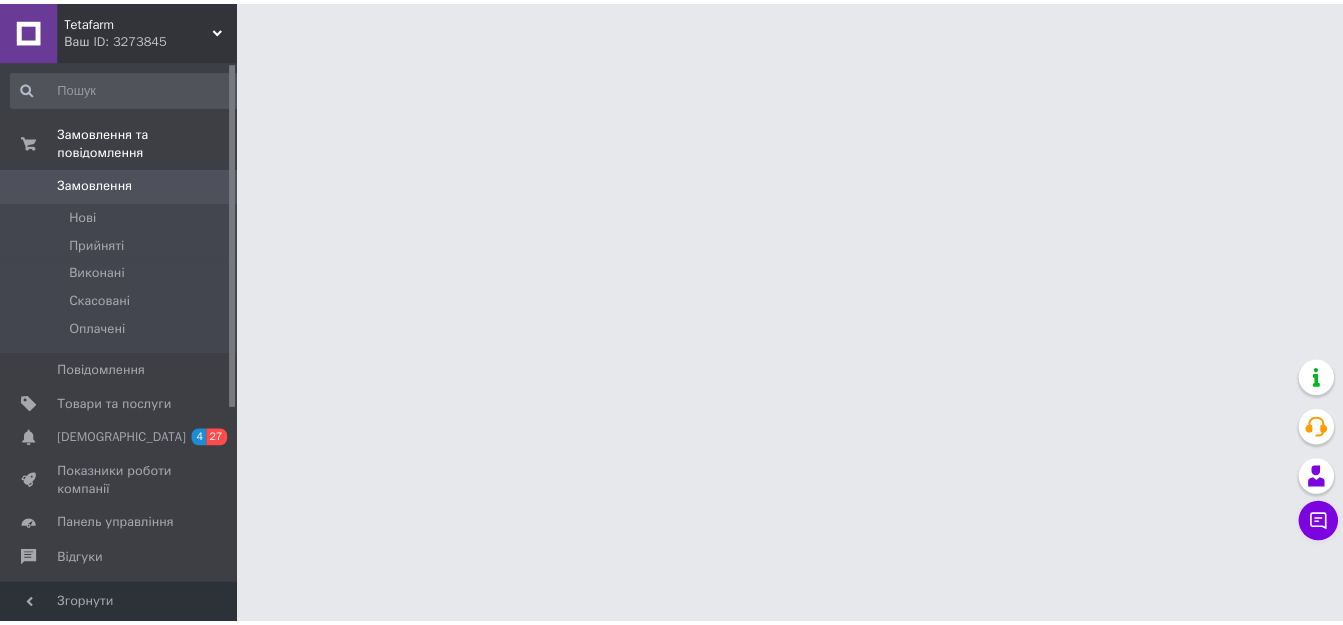 scroll, scrollTop: 0, scrollLeft: 0, axis: both 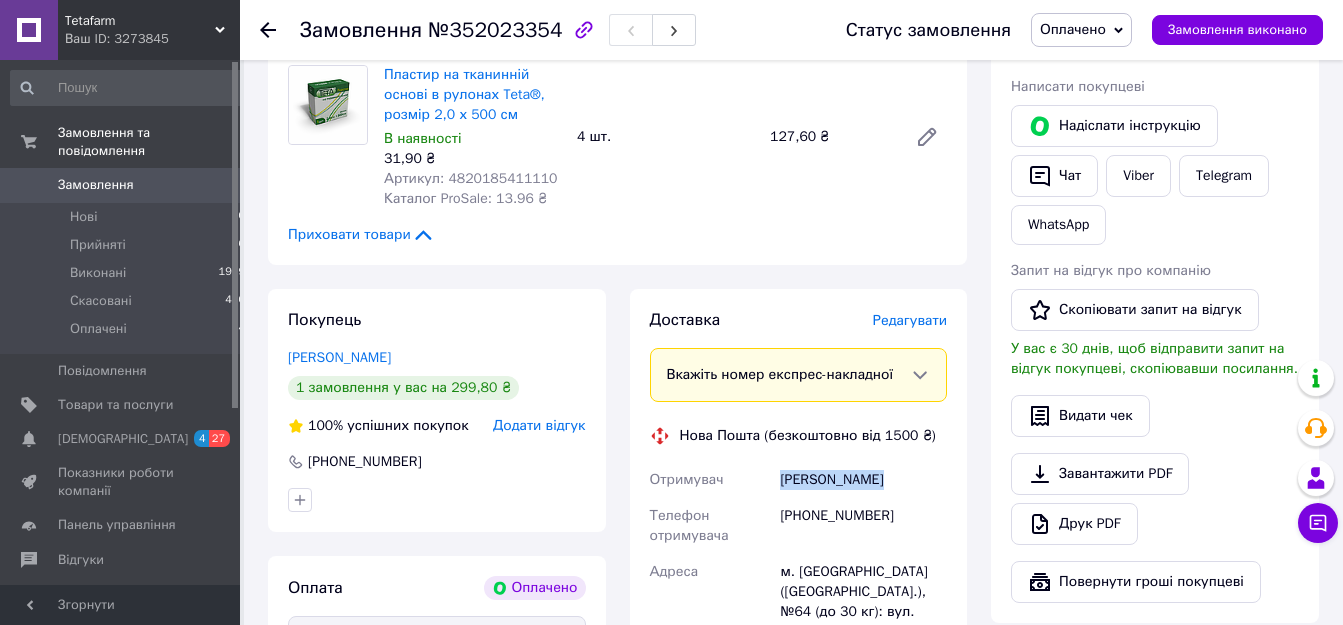 drag, startPoint x: 888, startPoint y: 486, endPoint x: 779, endPoint y: 491, distance: 109.11462 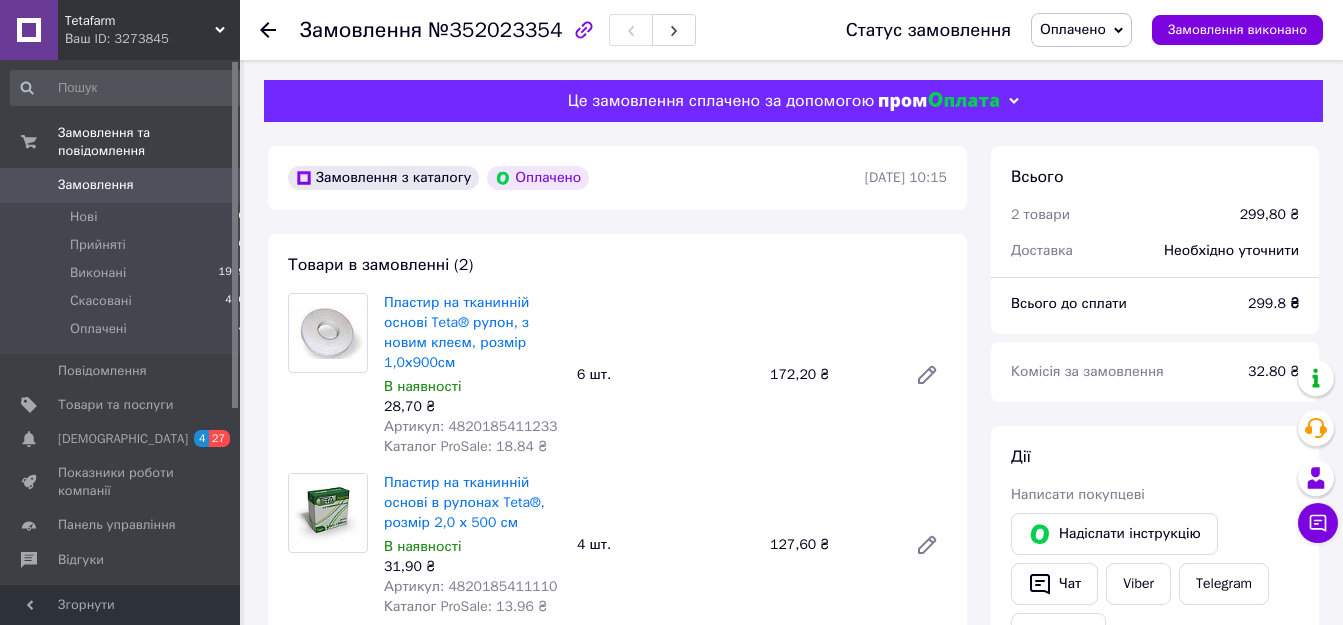 scroll, scrollTop: 102, scrollLeft: 0, axis: vertical 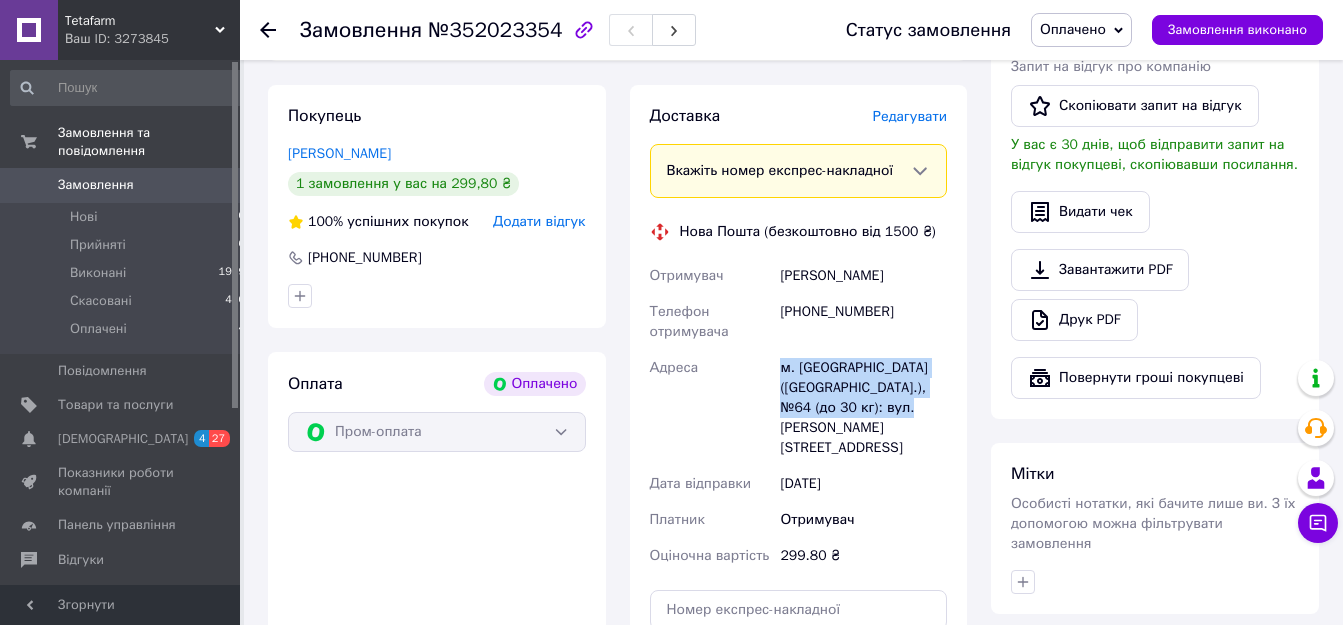 drag, startPoint x: 768, startPoint y: 362, endPoint x: 903, endPoint y: 417, distance: 145.7738 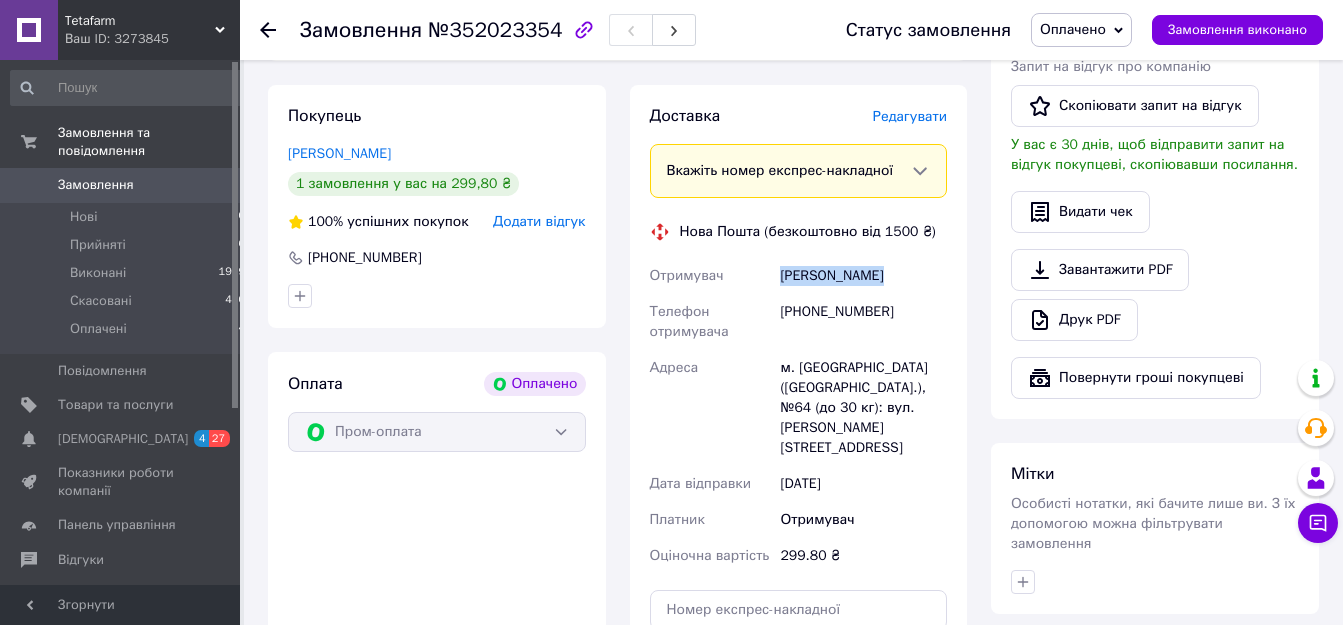 drag, startPoint x: 928, startPoint y: 283, endPoint x: 773, endPoint y: 282, distance: 155.00322 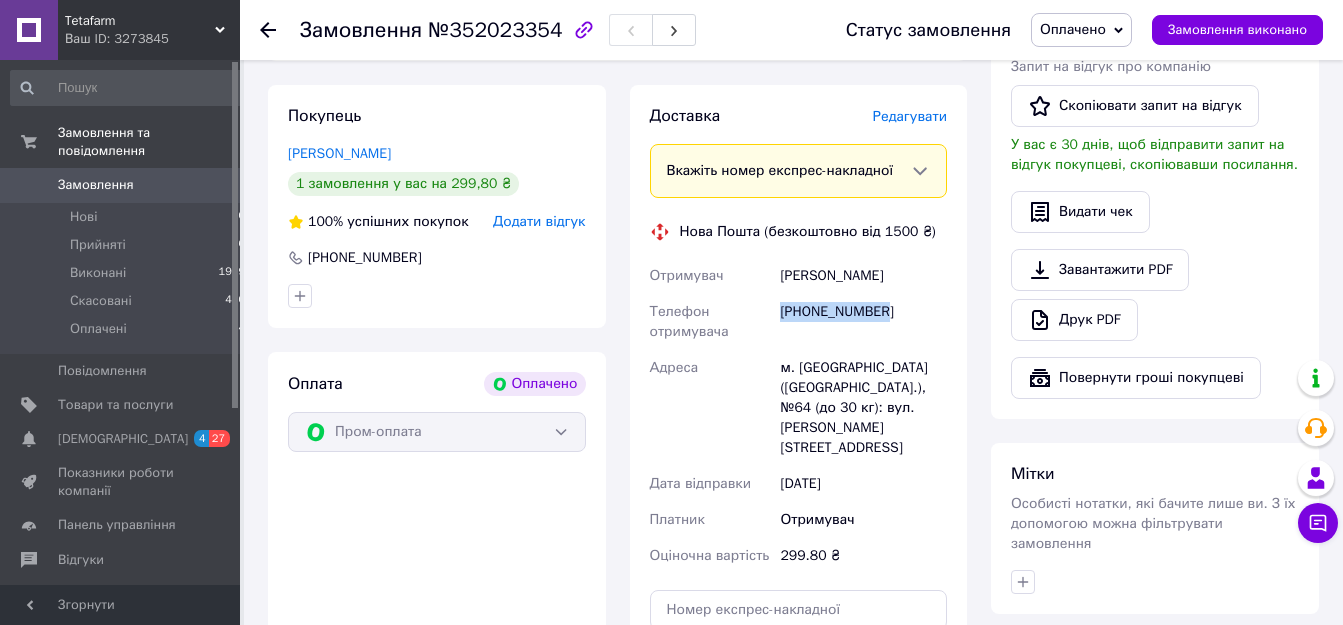 drag, startPoint x: 881, startPoint y: 314, endPoint x: 777, endPoint y: 320, distance: 104.172935 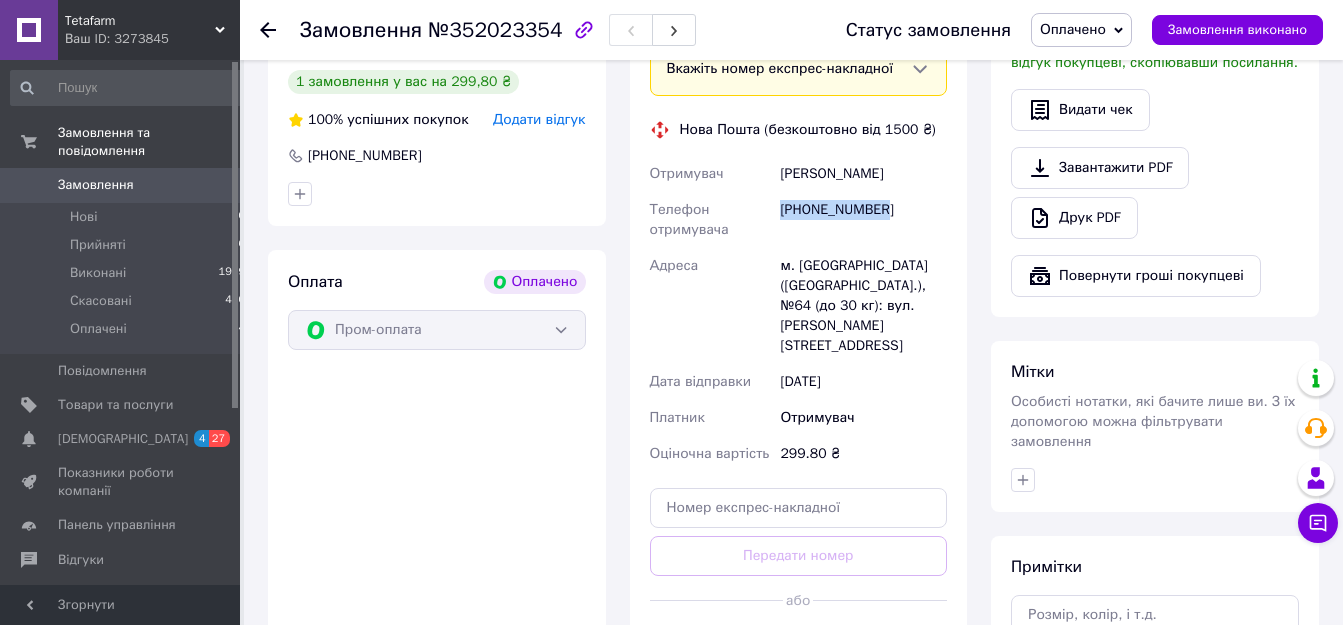 scroll, scrollTop: 816, scrollLeft: 0, axis: vertical 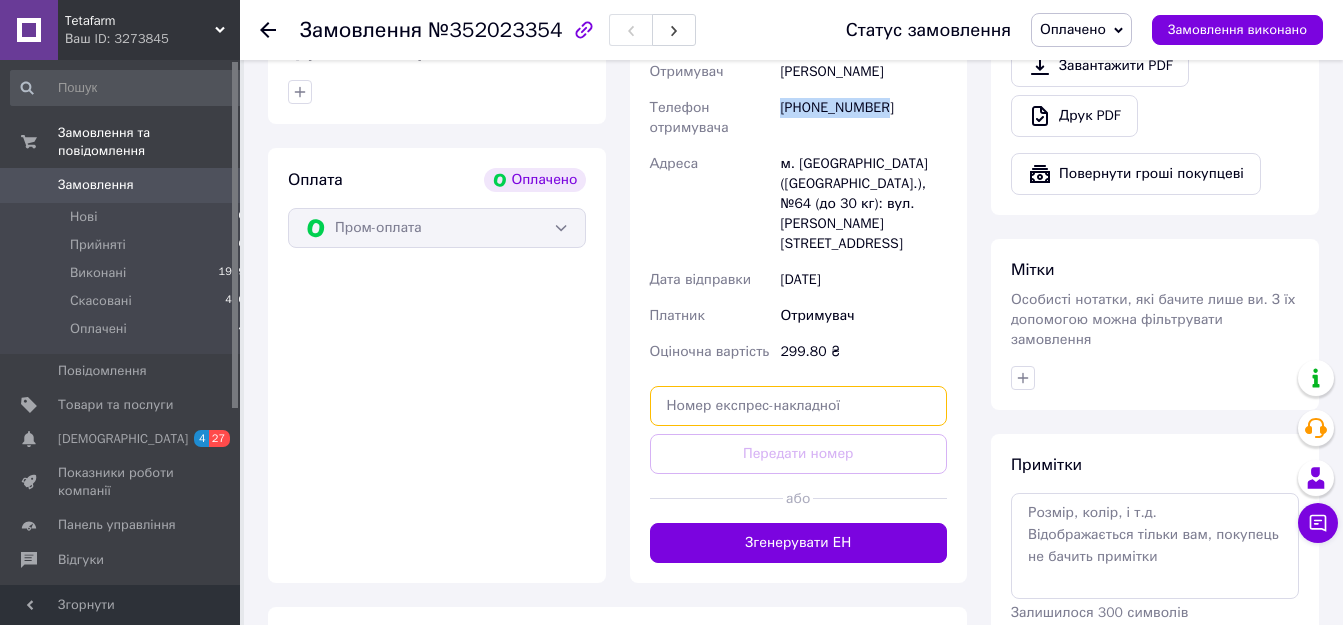 click at bounding box center [799, 406] 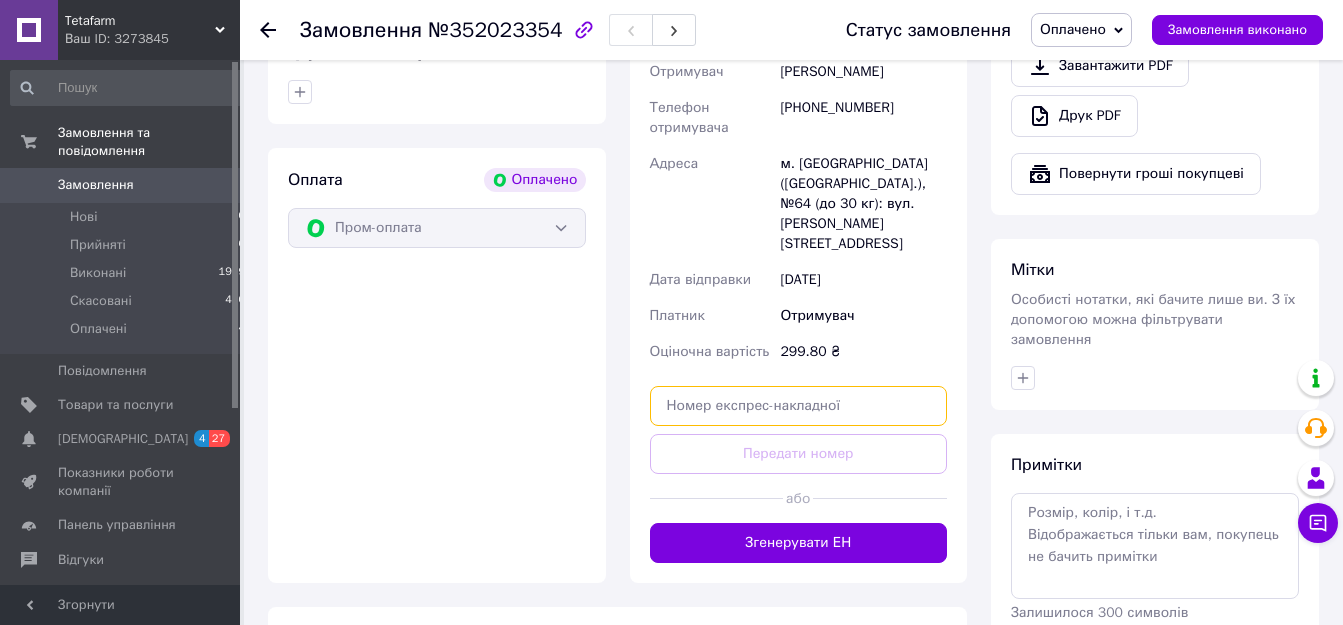 paste on "20451202844446" 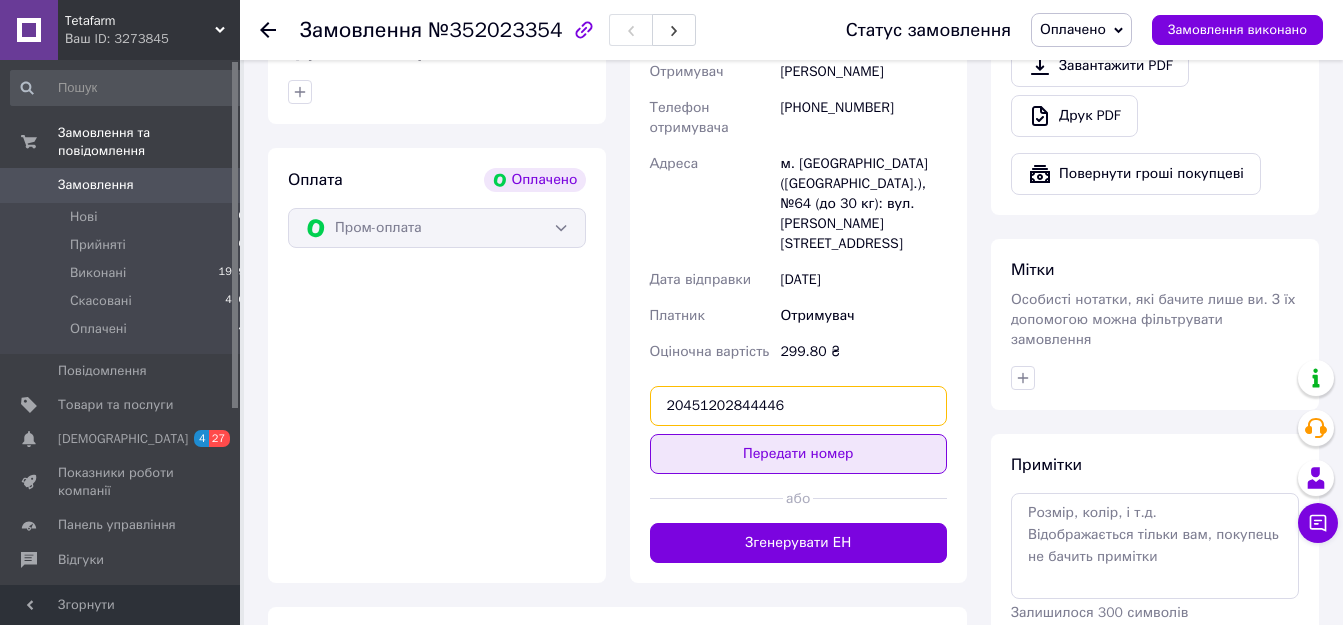 type on "20451202844446" 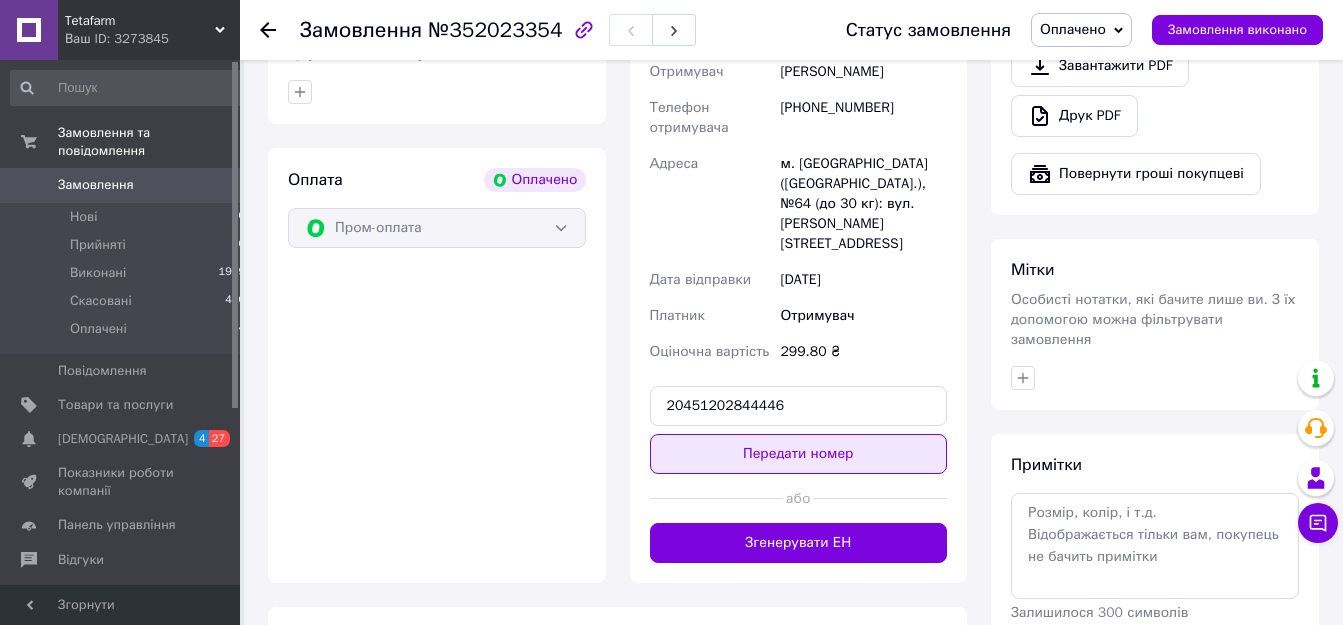 click on "Передати номер" at bounding box center (799, 454) 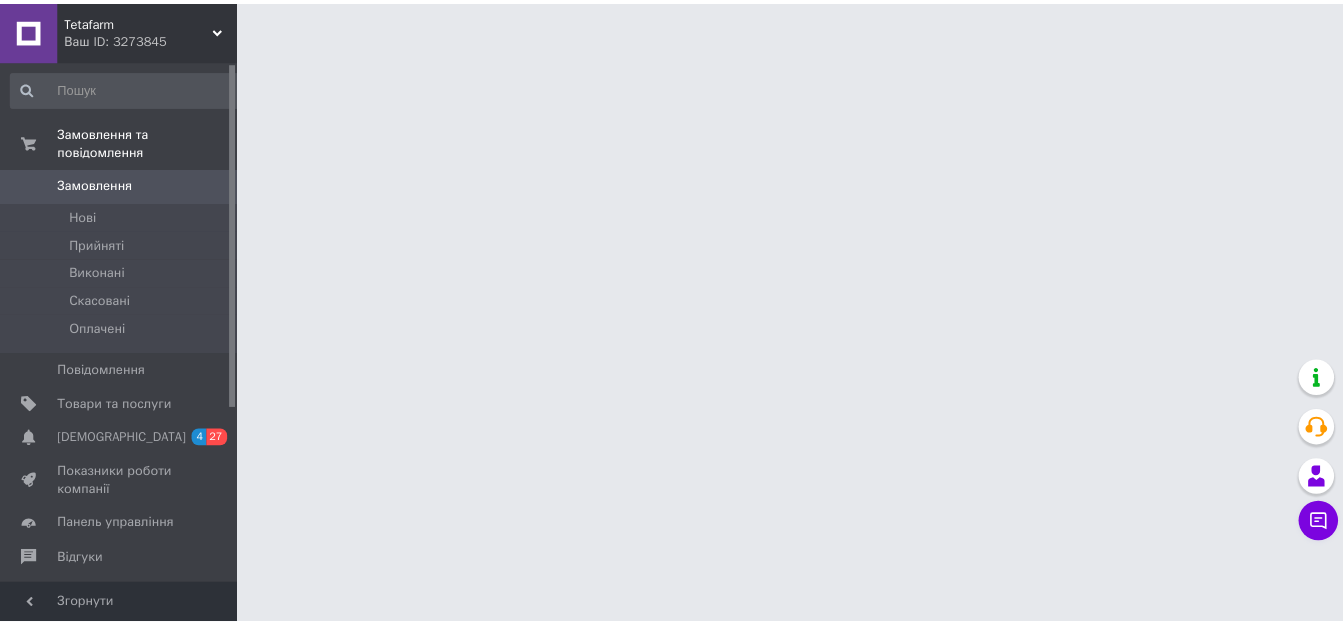 scroll, scrollTop: 0, scrollLeft: 0, axis: both 